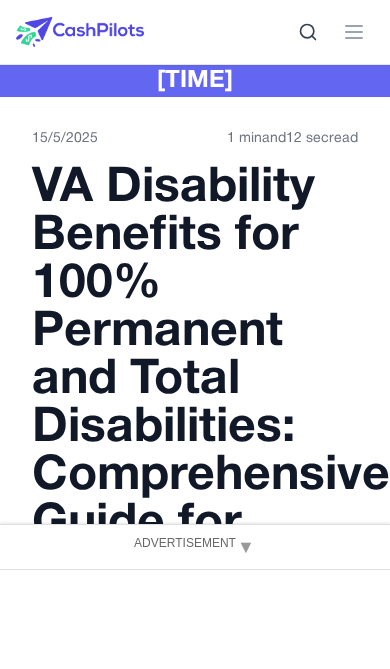 scroll, scrollTop: 0, scrollLeft: 0, axis: both 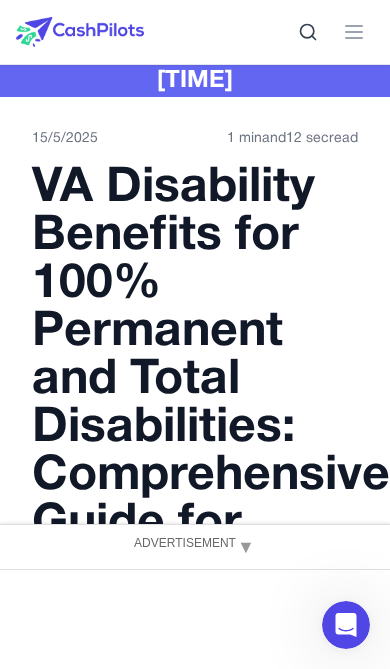 click 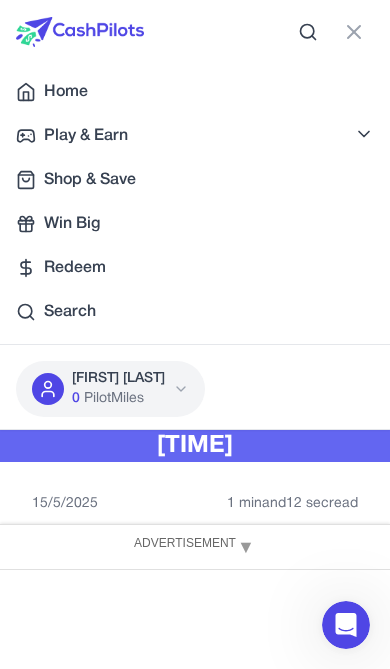 click on "Home" at bounding box center (66, 92) 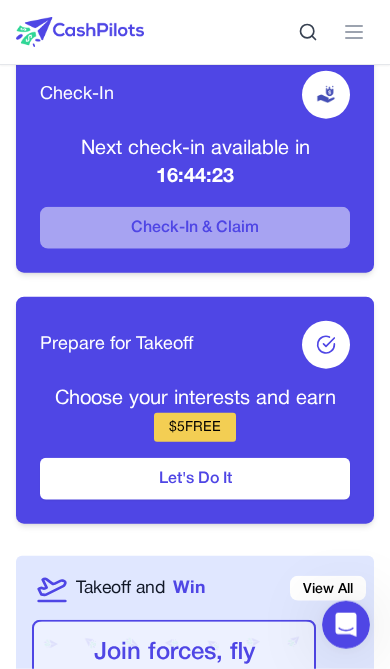 scroll, scrollTop: 815, scrollLeft: 0, axis: vertical 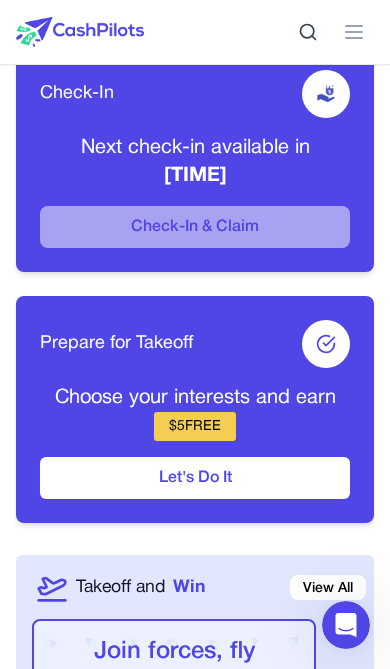 click on "Let's Do It" at bounding box center (195, 478) 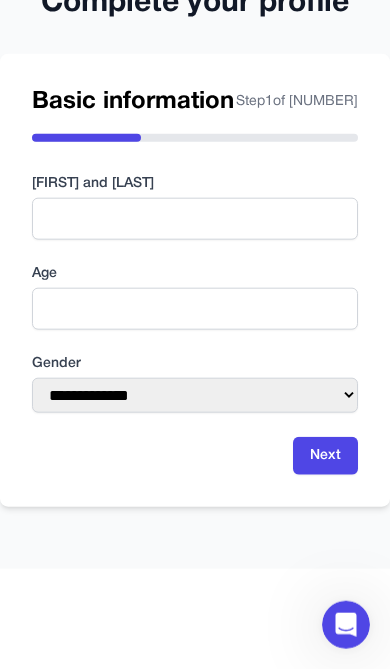 scroll, scrollTop: 54, scrollLeft: 0, axis: vertical 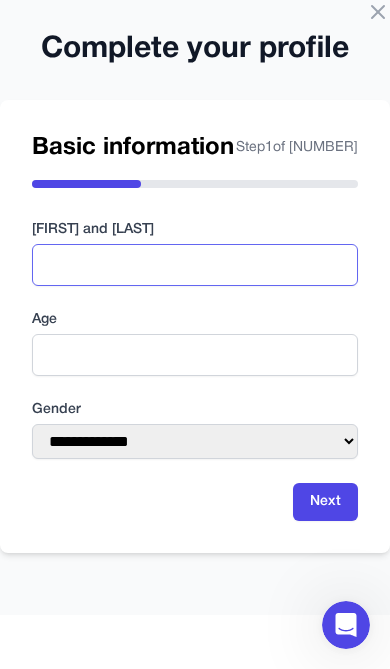 click at bounding box center [195, 265] 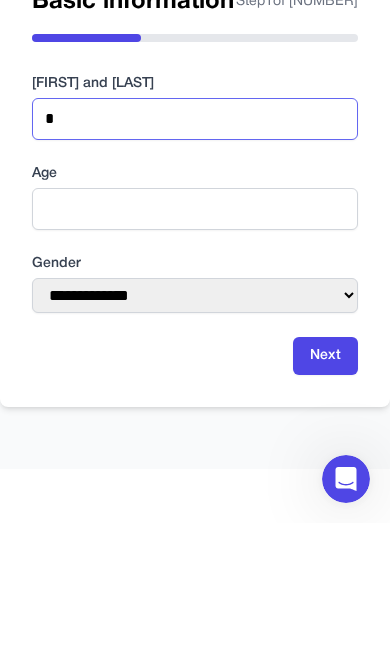 type on "**********" 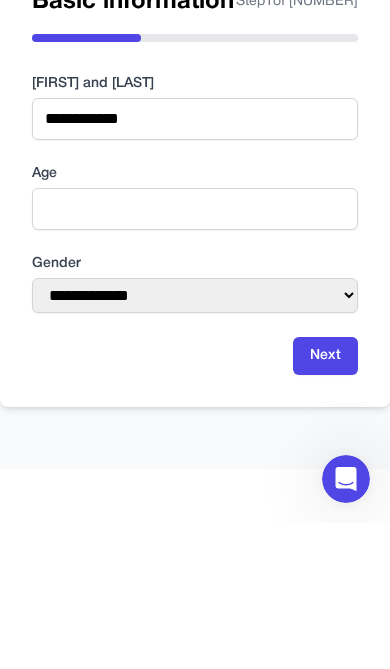 scroll, scrollTop: 200, scrollLeft: 0, axis: vertical 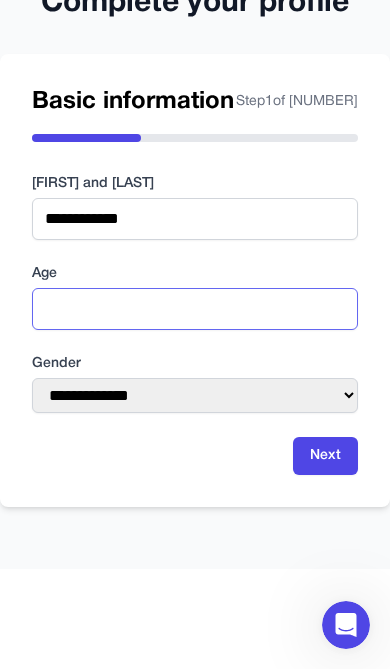 click at bounding box center [195, 309] 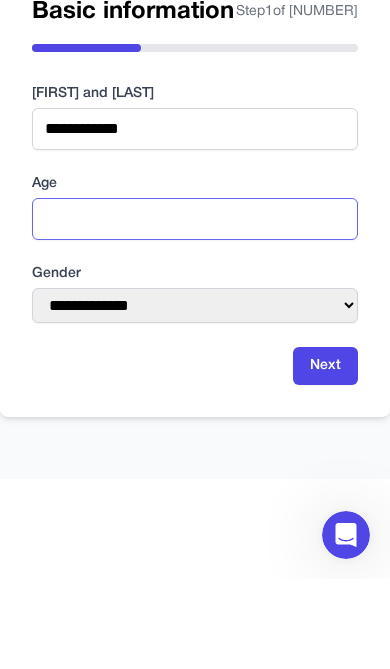 type on "**" 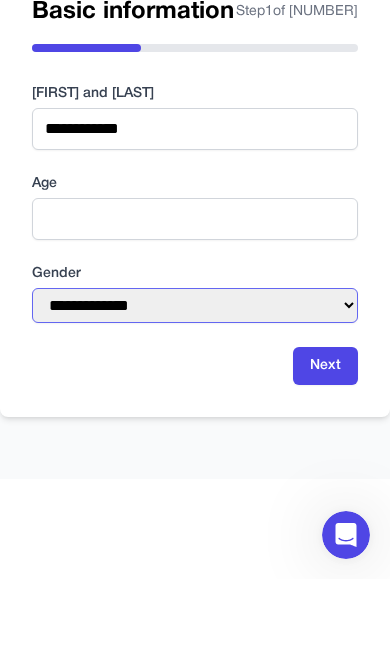 click on "**********" at bounding box center (195, 395) 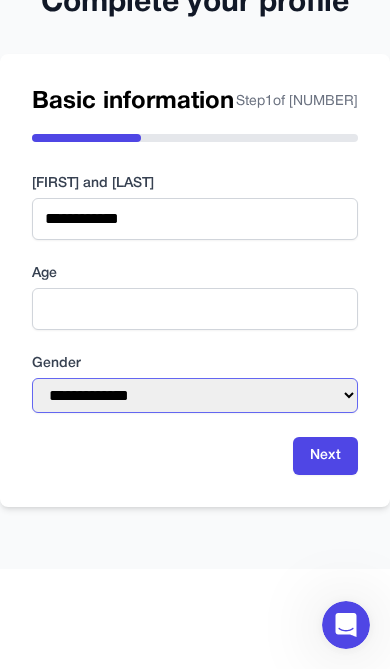 select on "******" 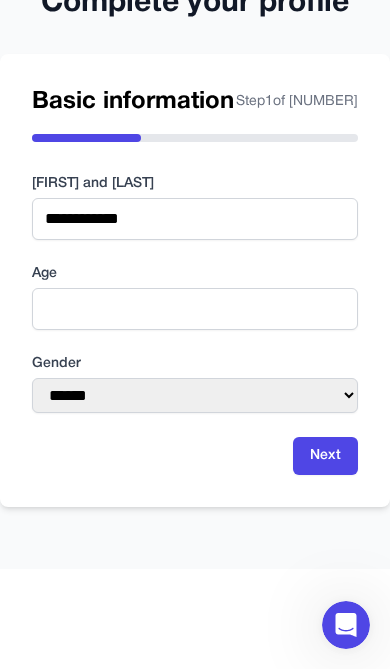 click on "Next" at bounding box center [325, 456] 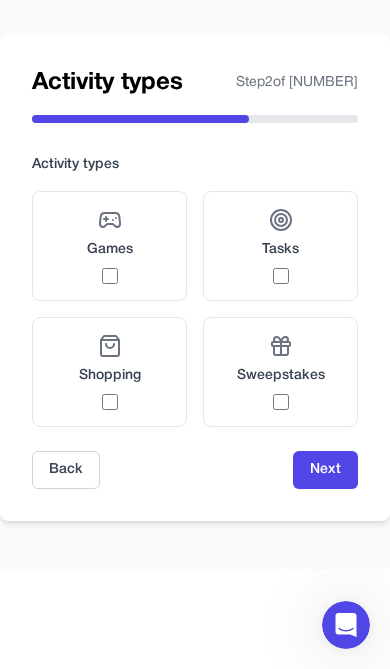 click on "Games" at bounding box center [110, 250] 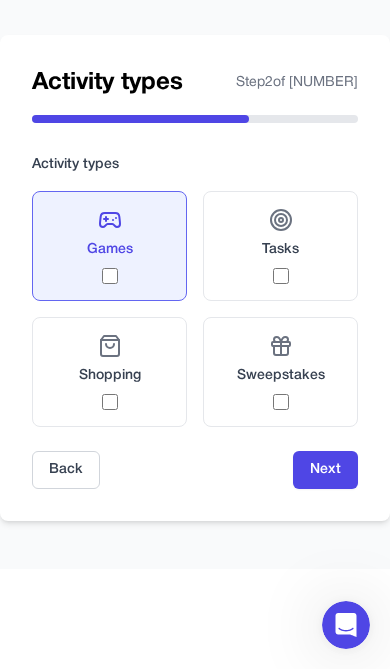 click on "Shopping" at bounding box center [110, 372] 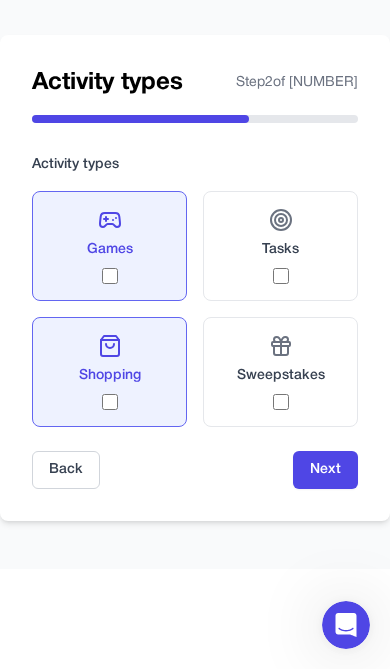 click on "Sweepstakes" at bounding box center [281, 376] 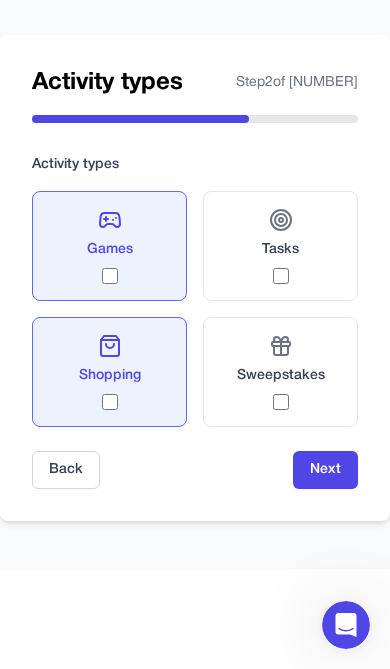 click on "Tasks" at bounding box center [280, 246] 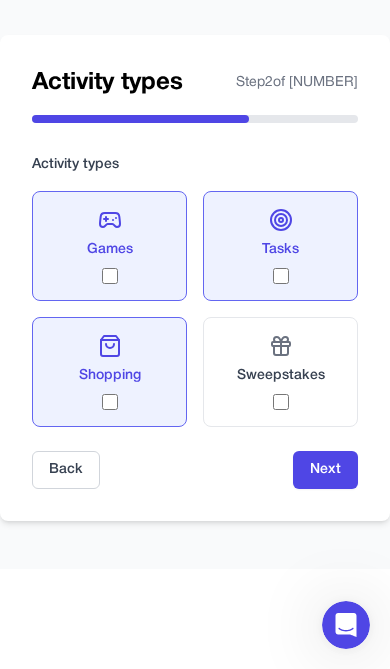 click on "Sweepstakes" at bounding box center (281, 372) 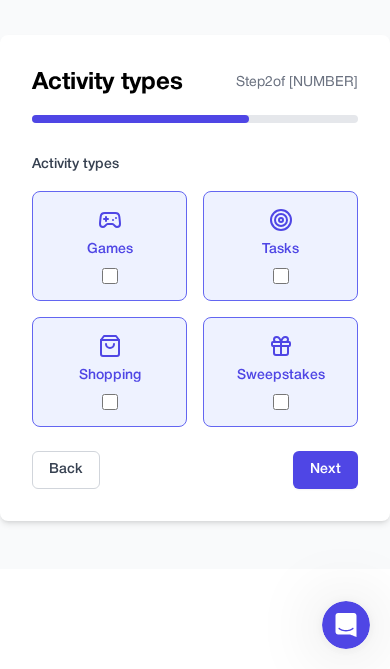 click on "Next" at bounding box center (325, 470) 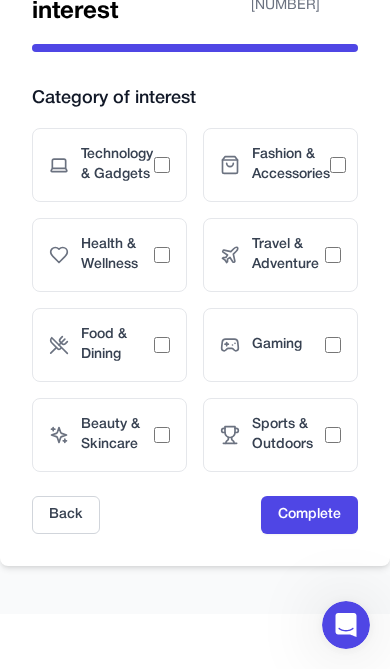 click on "Beauty & Skincare" at bounding box center (117, 435) 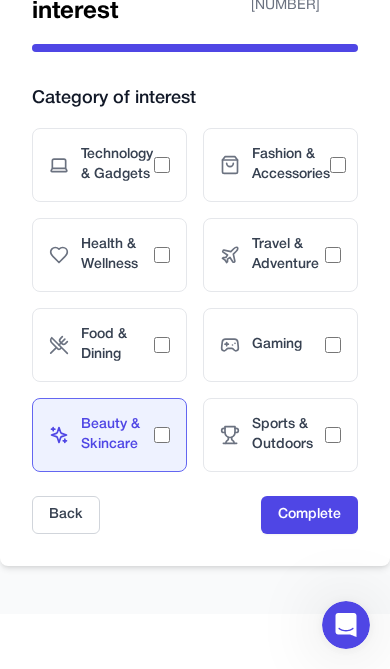 click on "Gaming" at bounding box center [280, 345] 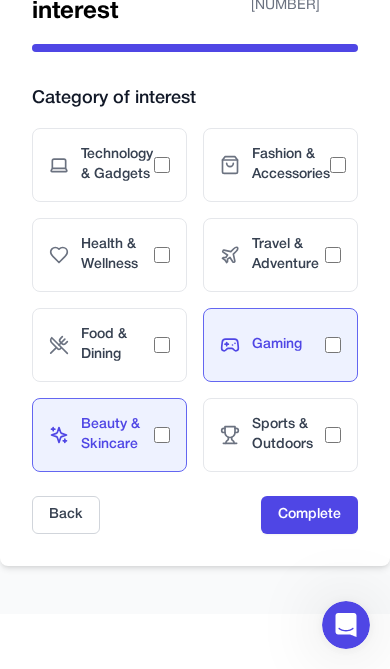 click on "Travel & Adventure" at bounding box center [288, 255] 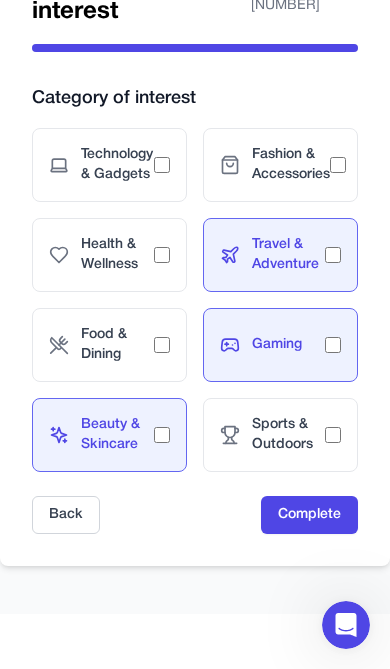 click on "Fashion & Accessories" at bounding box center [291, 165] 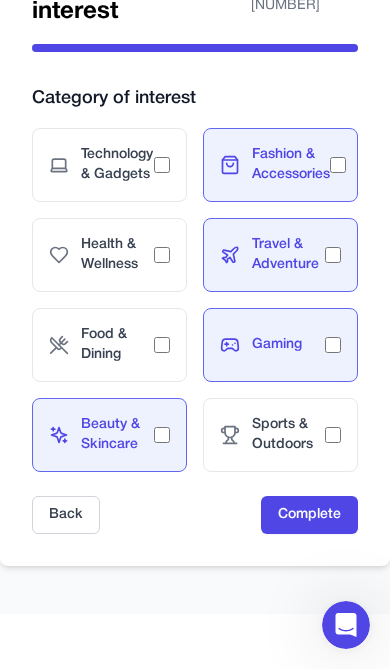 click on "Food & Dining" at bounding box center (109, 345) 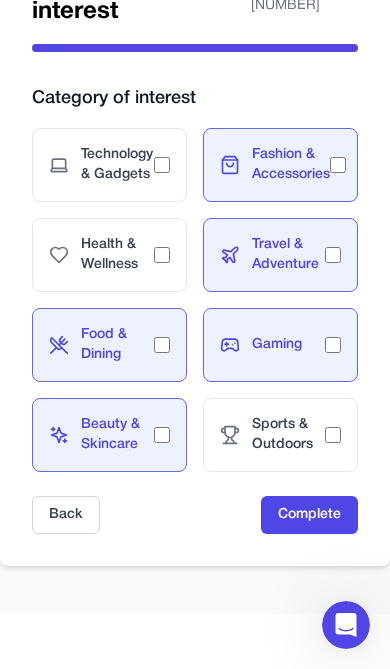 click 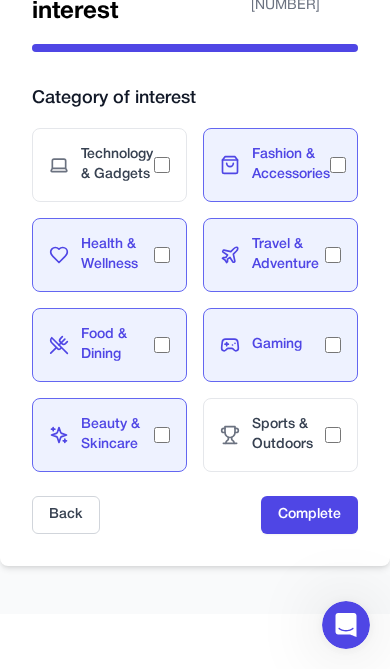 click on "Technology & Gadgets" at bounding box center (117, 165) 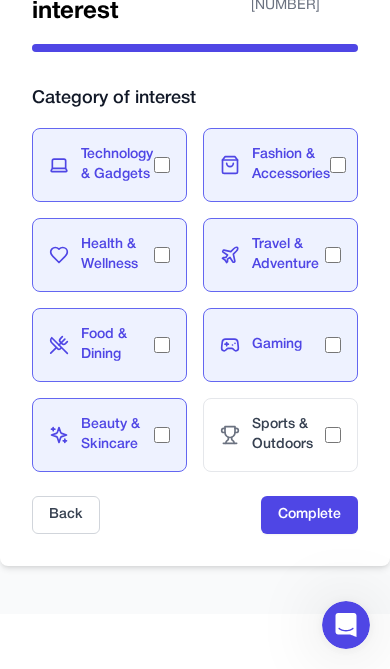 click on "Sports & Outdoors" at bounding box center (288, 435) 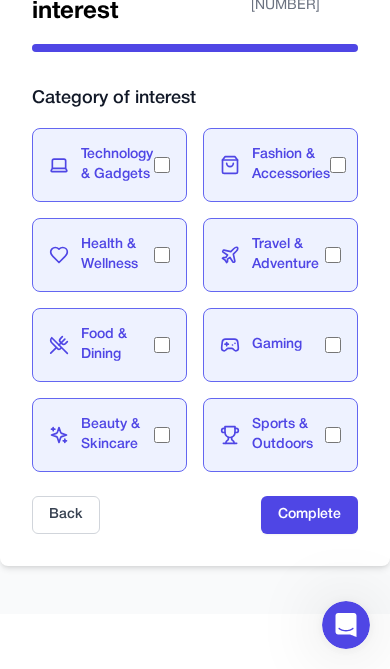 click on "Complete" at bounding box center [309, 515] 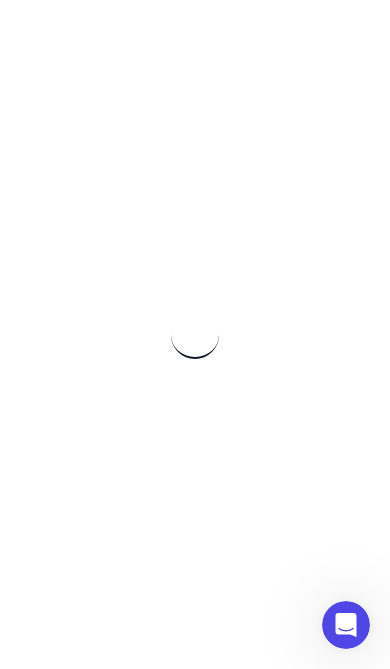 scroll, scrollTop: 108, scrollLeft: 0, axis: vertical 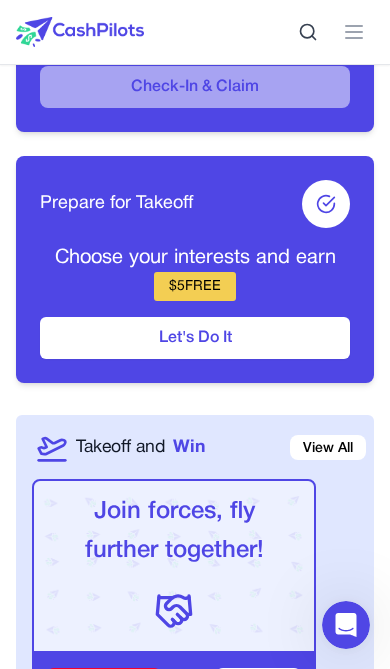 click on "Let's Do It" at bounding box center (195, 338) 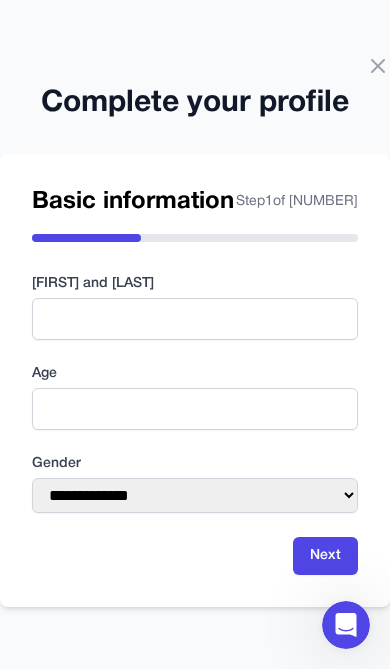 click 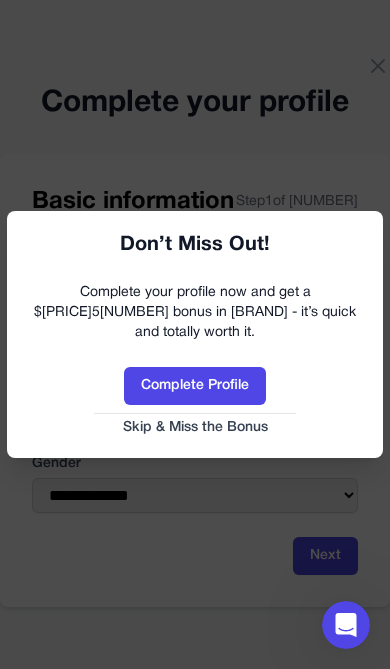 click on "Complete Profile" at bounding box center (195, 386) 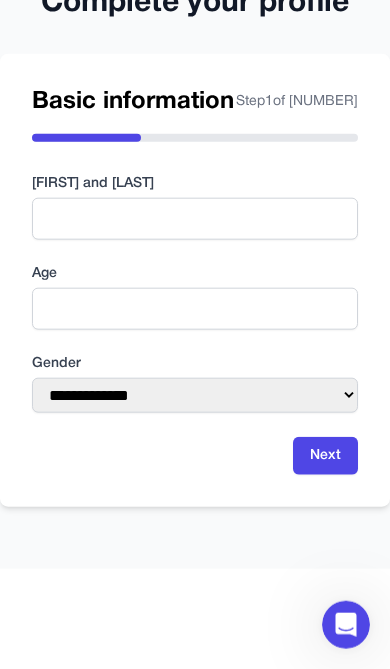 scroll, scrollTop: 139, scrollLeft: 0, axis: vertical 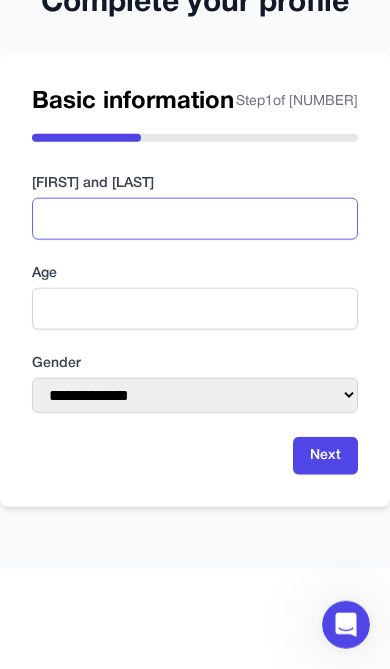 click at bounding box center (195, 219) 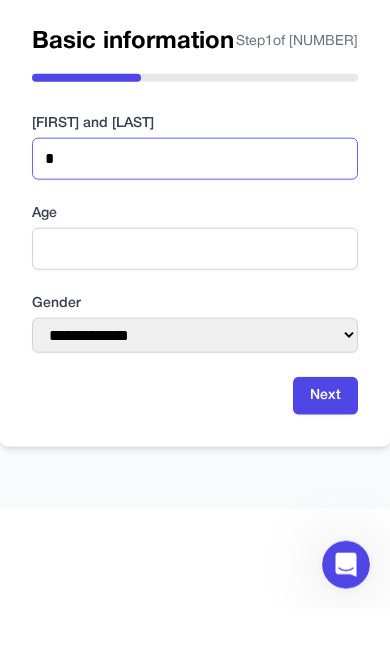 type on "**********" 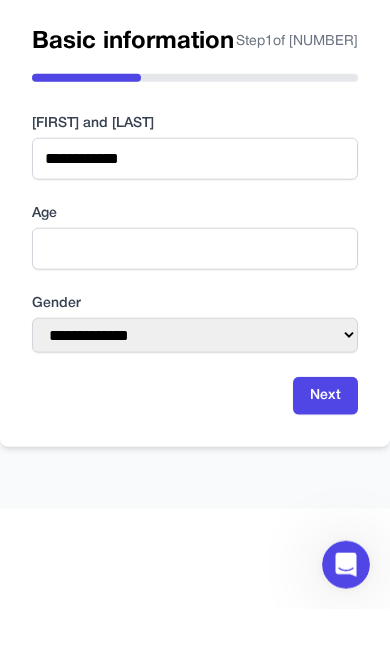scroll, scrollTop: 200, scrollLeft: 0, axis: vertical 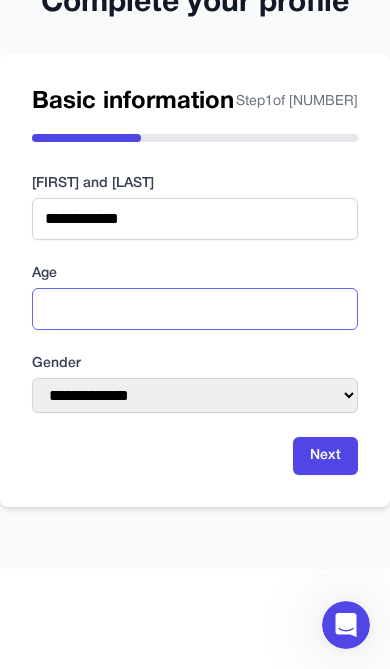 click at bounding box center (195, 309) 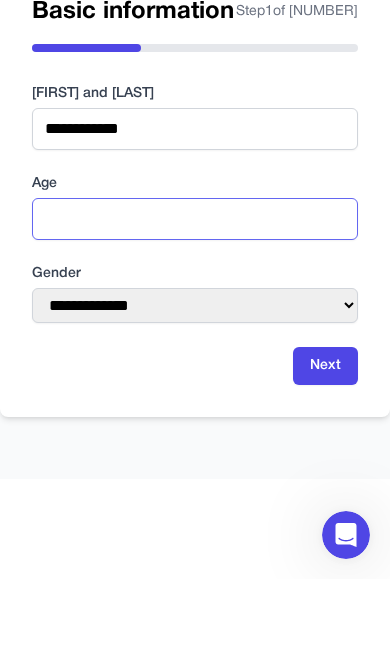 type on "**" 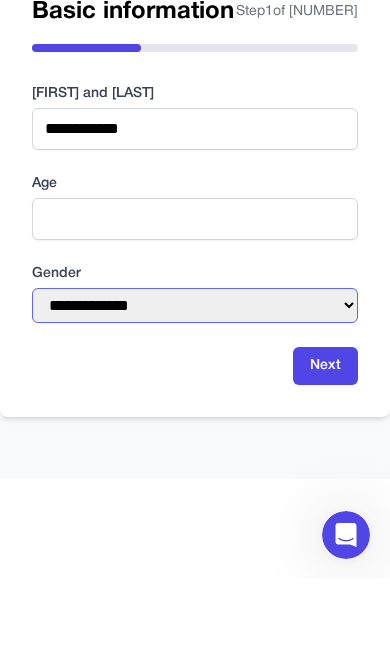 click on "**********" at bounding box center (195, 395) 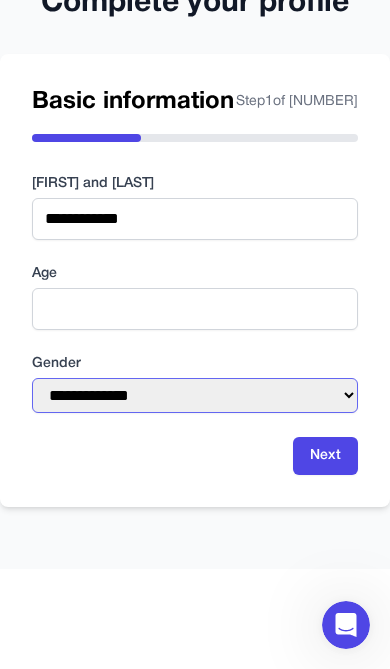 select on "******" 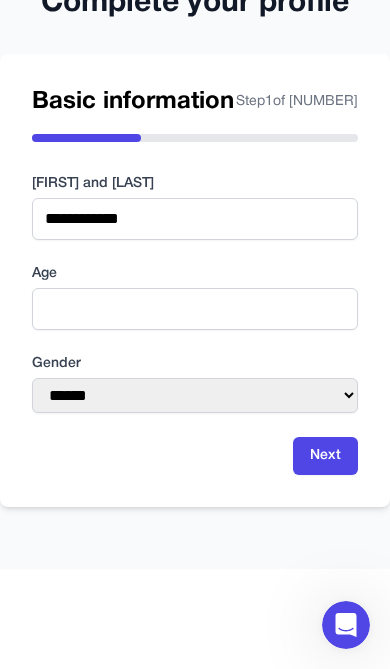 click on "Next" at bounding box center (325, 456) 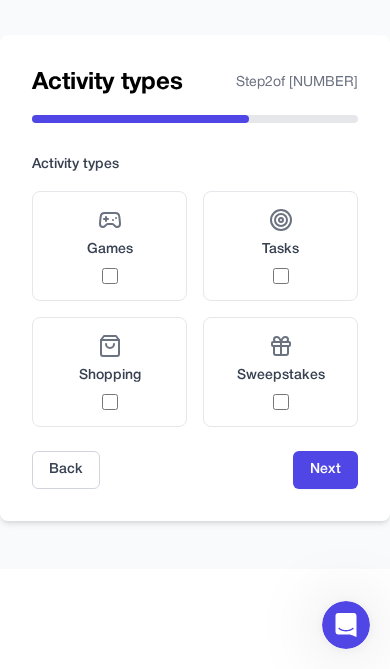 click on "Games" at bounding box center (110, 246) 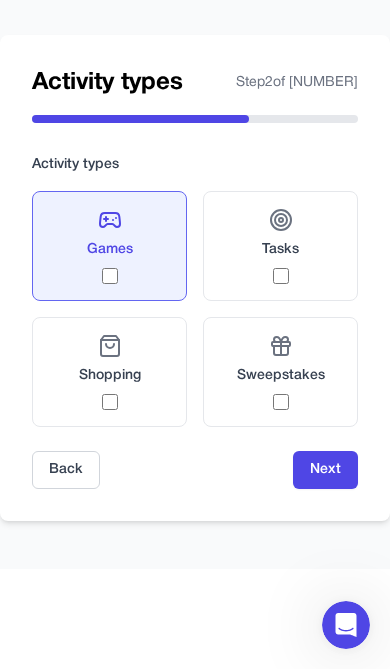 click on "Shopping" at bounding box center (110, 372) 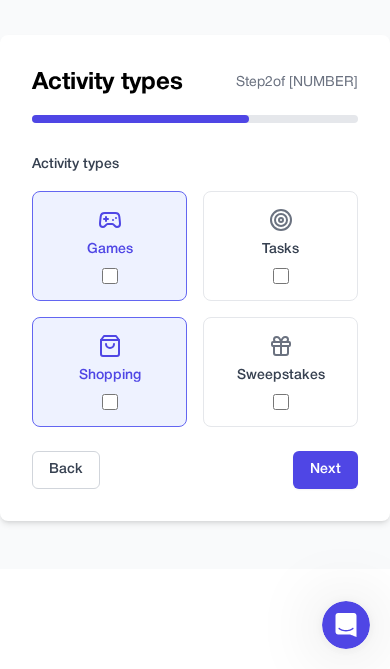 click on "Sweepstakes" at bounding box center (281, 376) 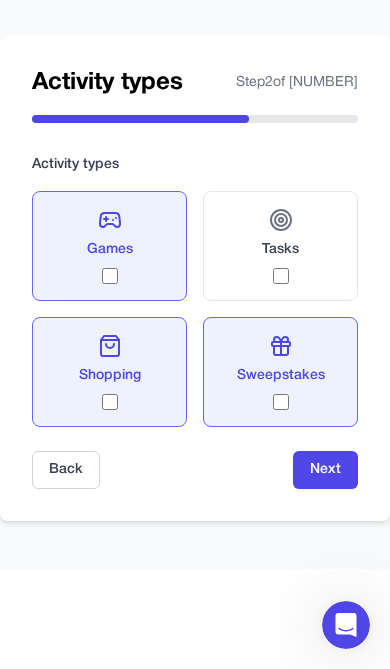 click on "Tasks" at bounding box center [280, 246] 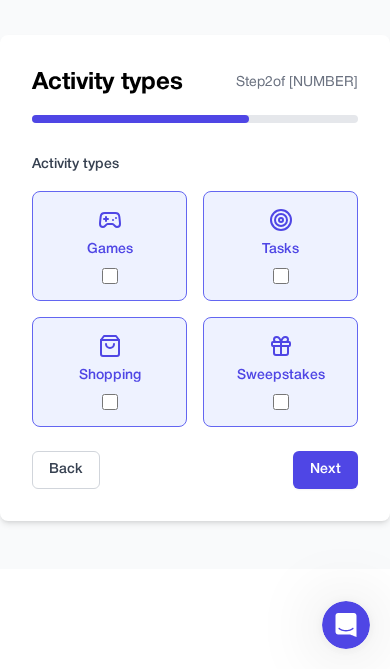 click on "Next" at bounding box center [325, 470] 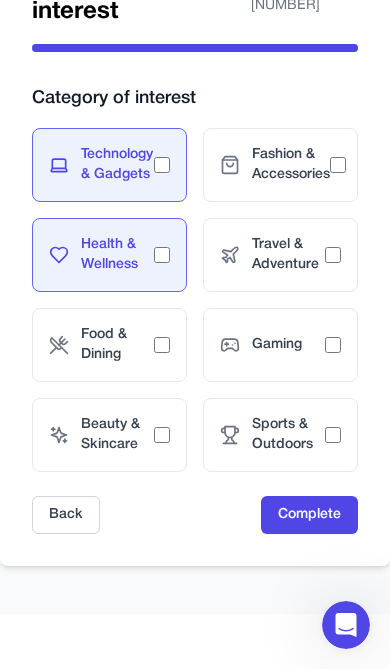 click on "Food & Dining" at bounding box center [117, 345] 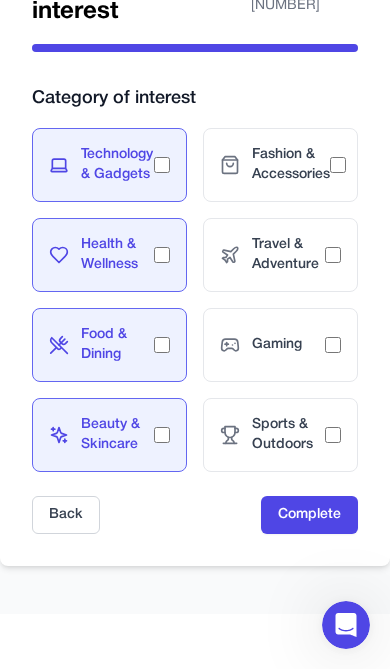 click on "Sports & Outdoors" at bounding box center [280, 435] 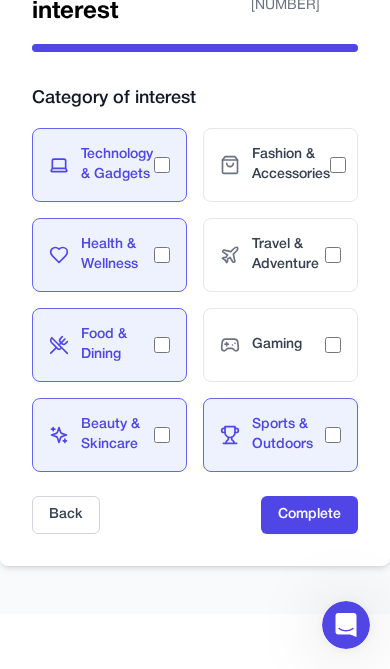 click on "Gaming" at bounding box center [280, 345] 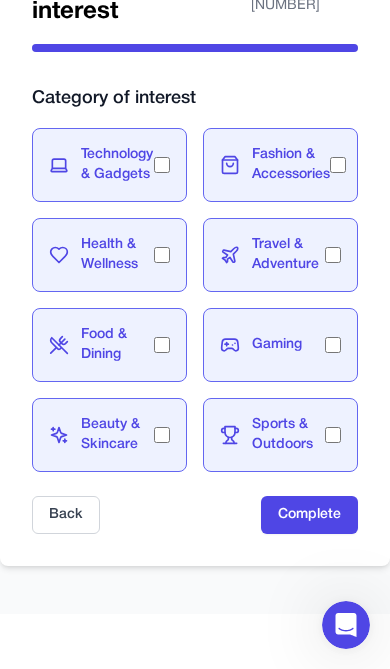 click on "Complete" at bounding box center [309, 515] 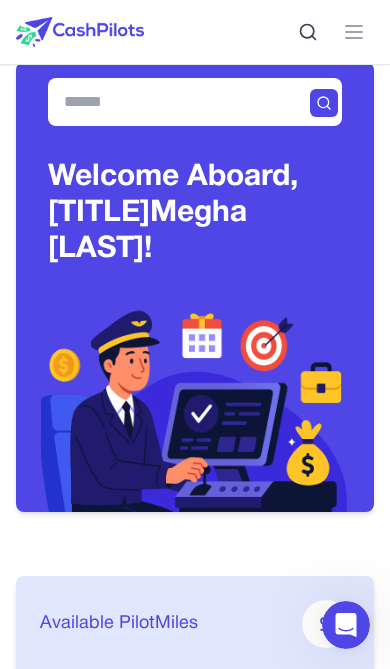 scroll, scrollTop: 0, scrollLeft: 0, axis: both 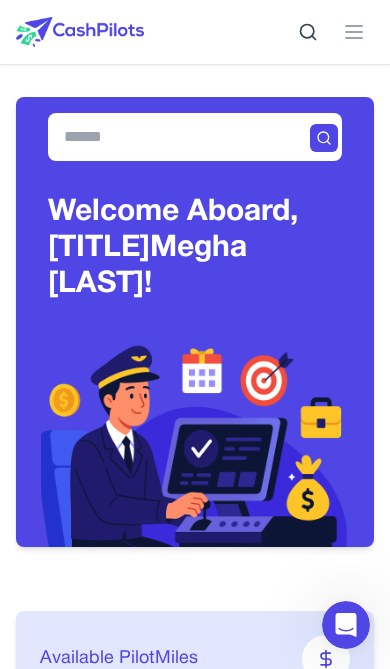 click 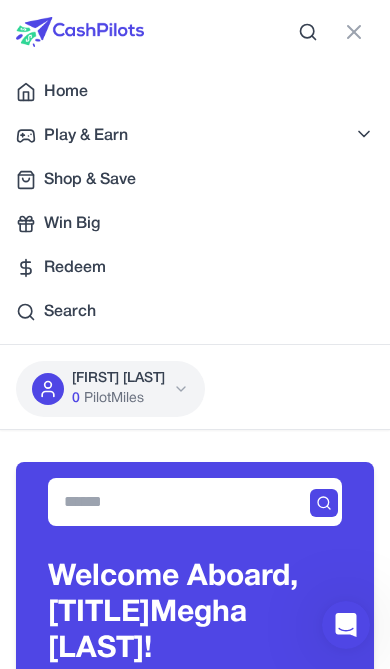 click on "[FIRST] [LAST]" at bounding box center [118, 379] 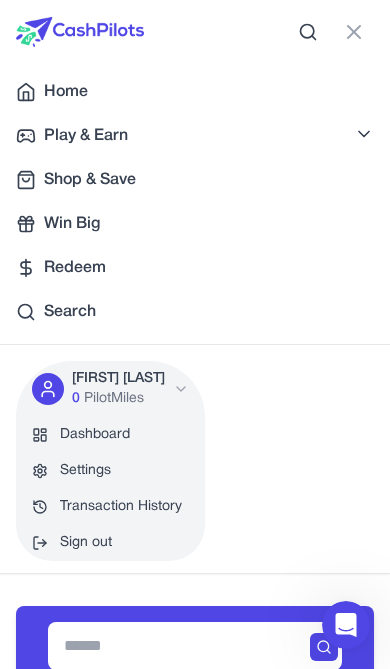 click on "Transaction History" at bounding box center [110, 507] 